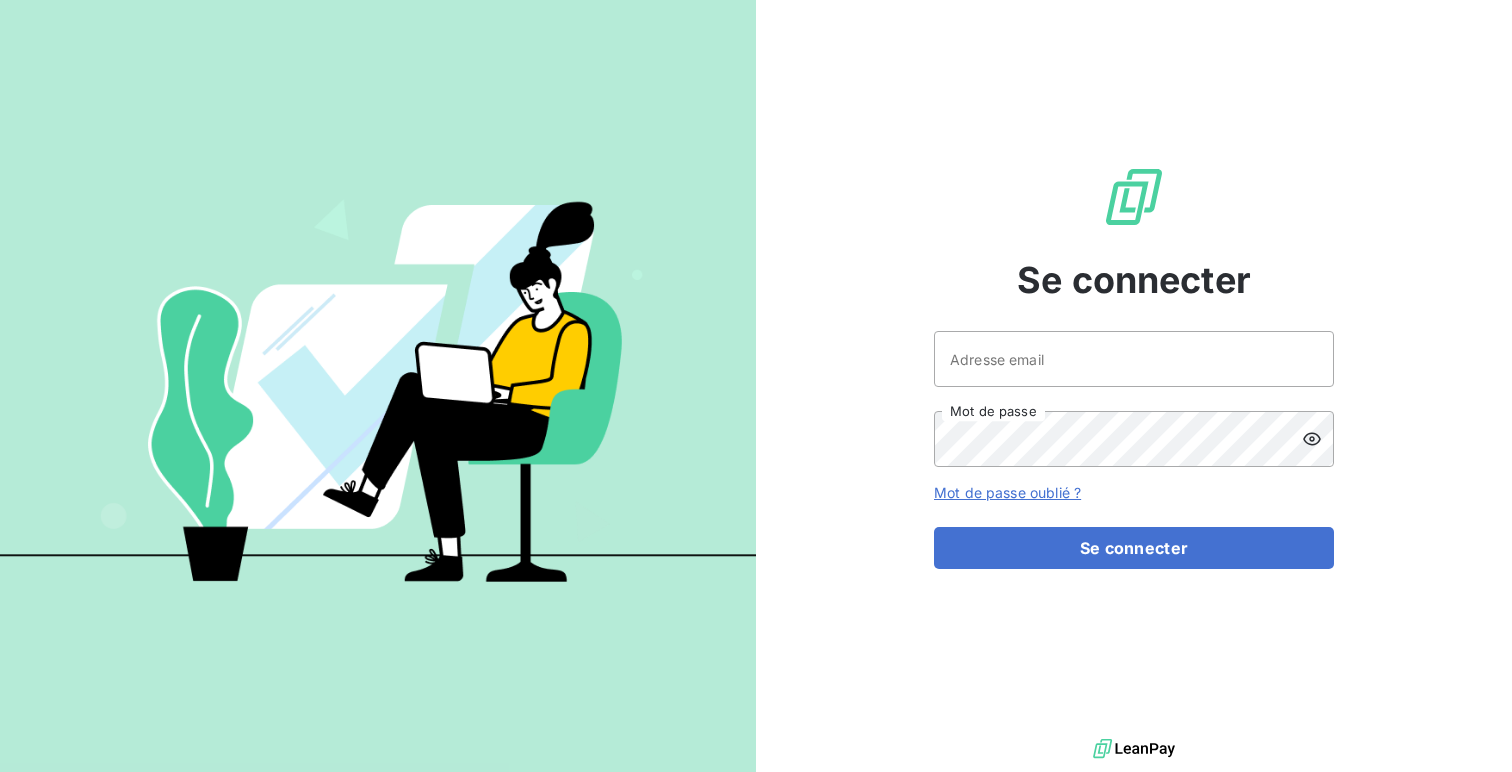 scroll, scrollTop: 0, scrollLeft: 0, axis: both 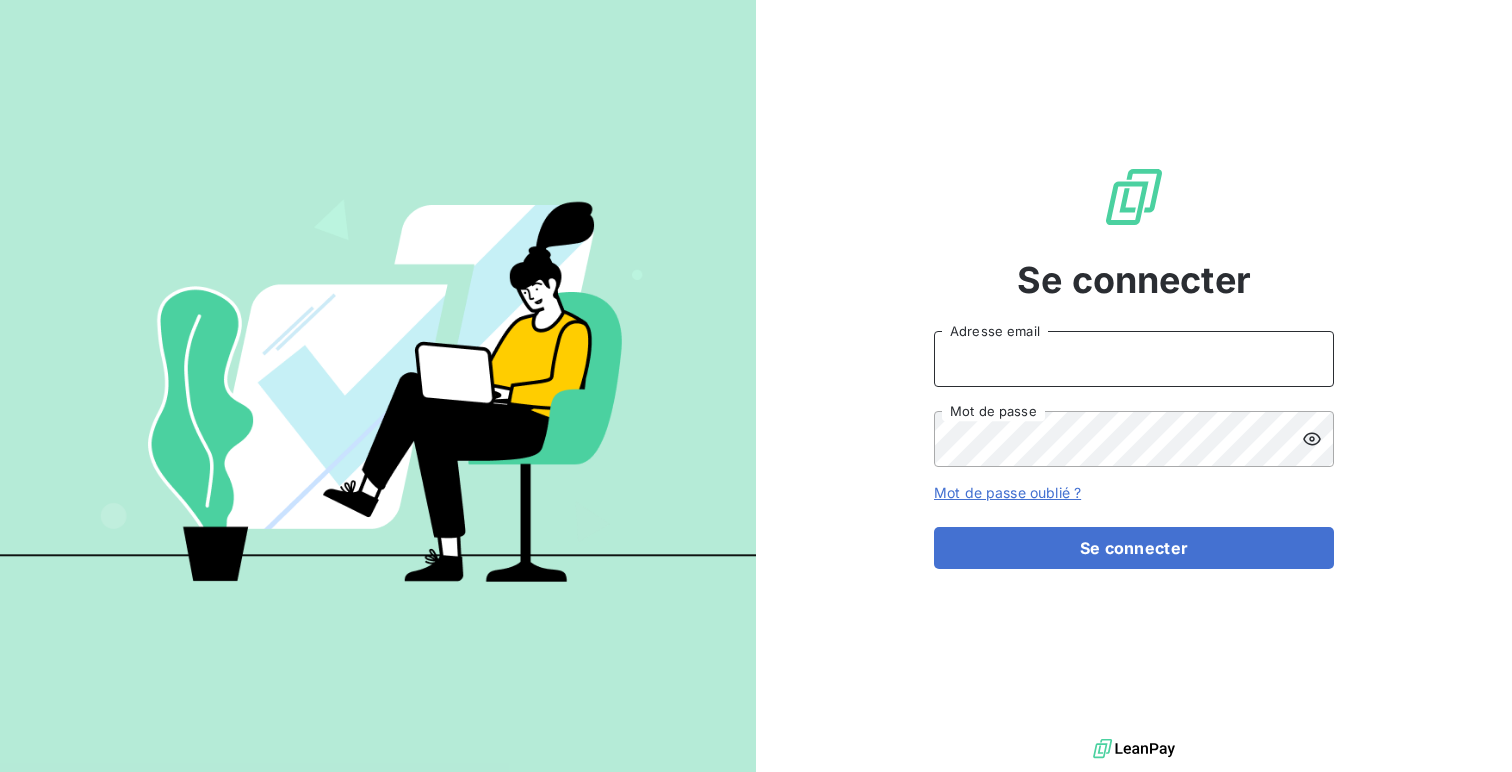 click on "Adresse email" at bounding box center [1134, 359] 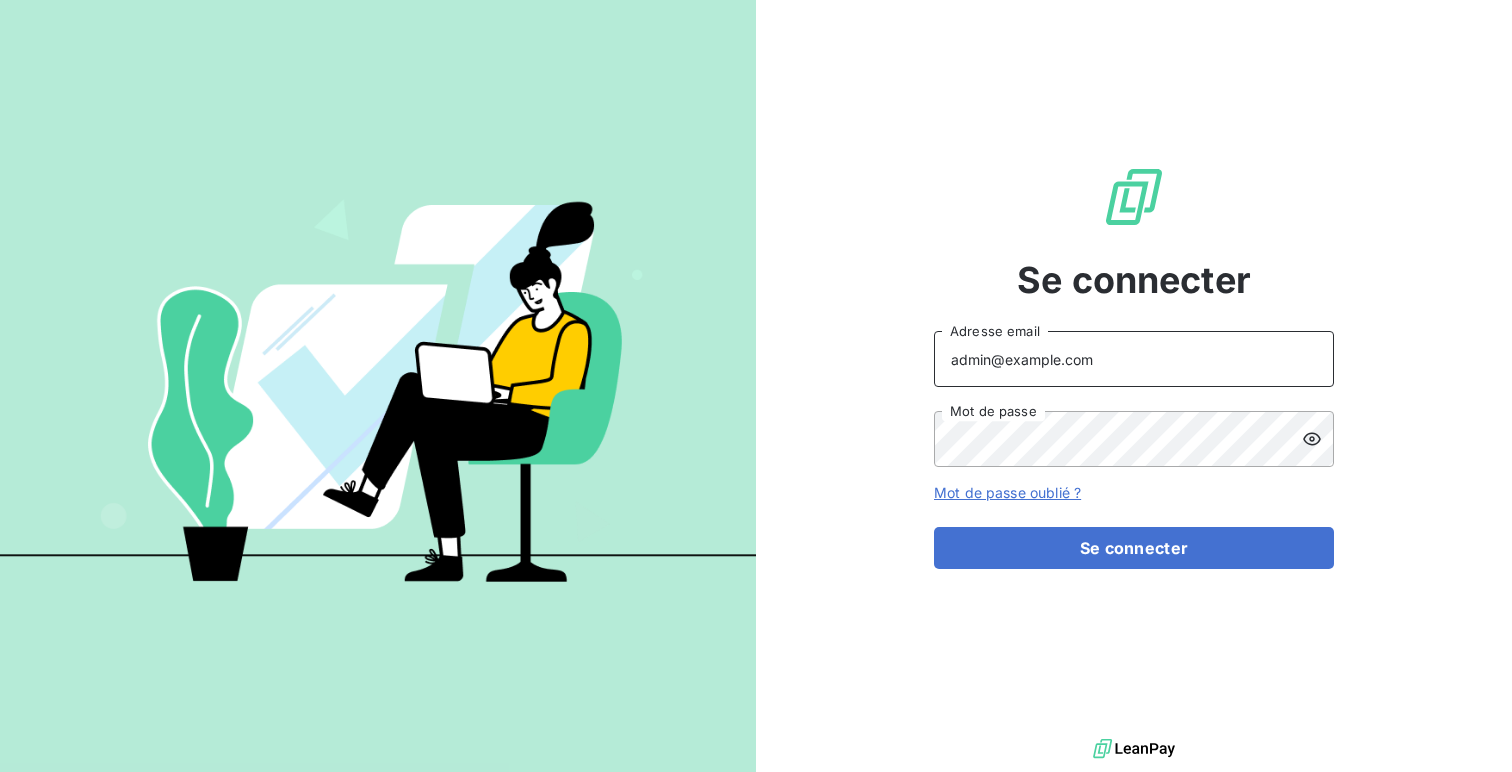 type on "admin@example.com" 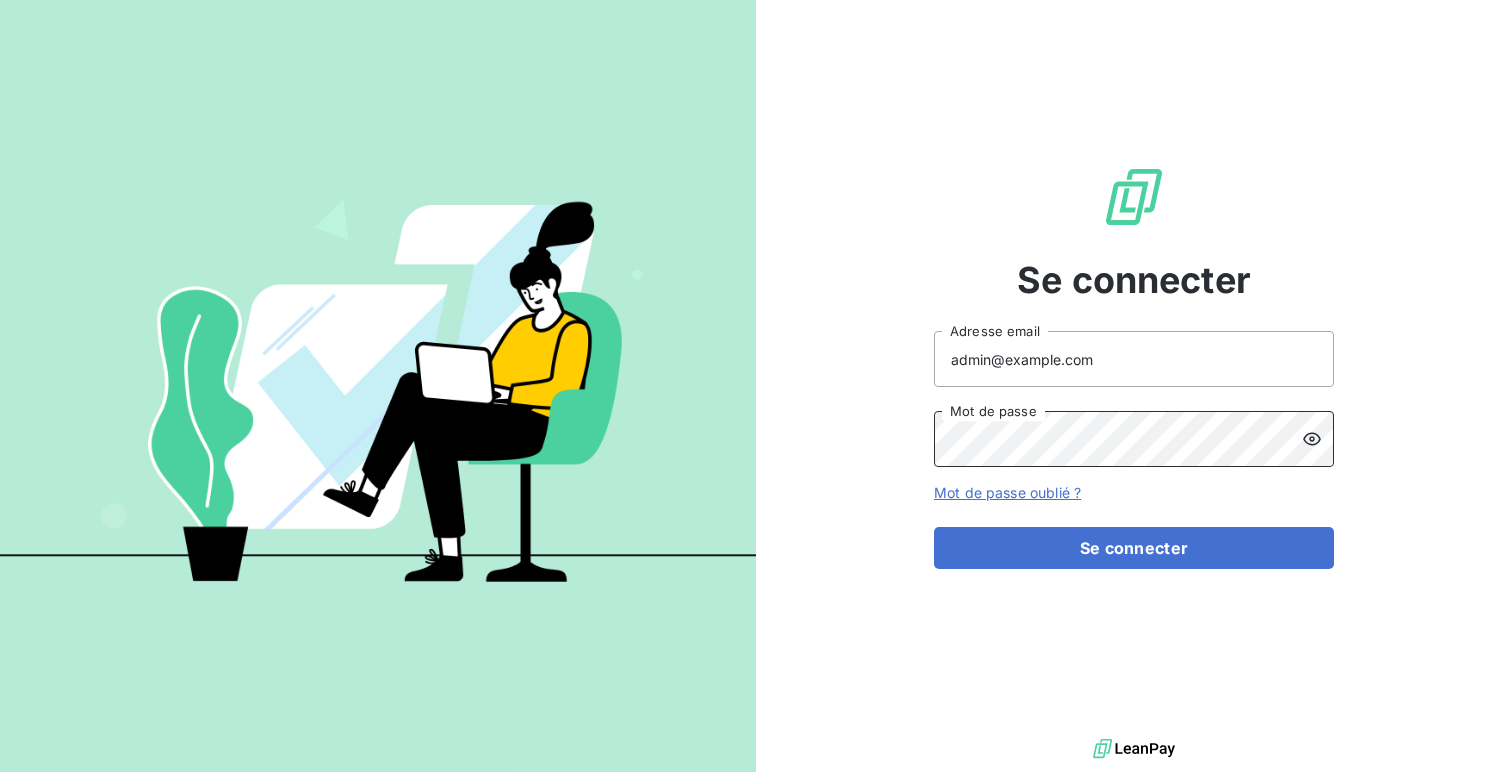 click on "Se connecter" at bounding box center (1134, 548) 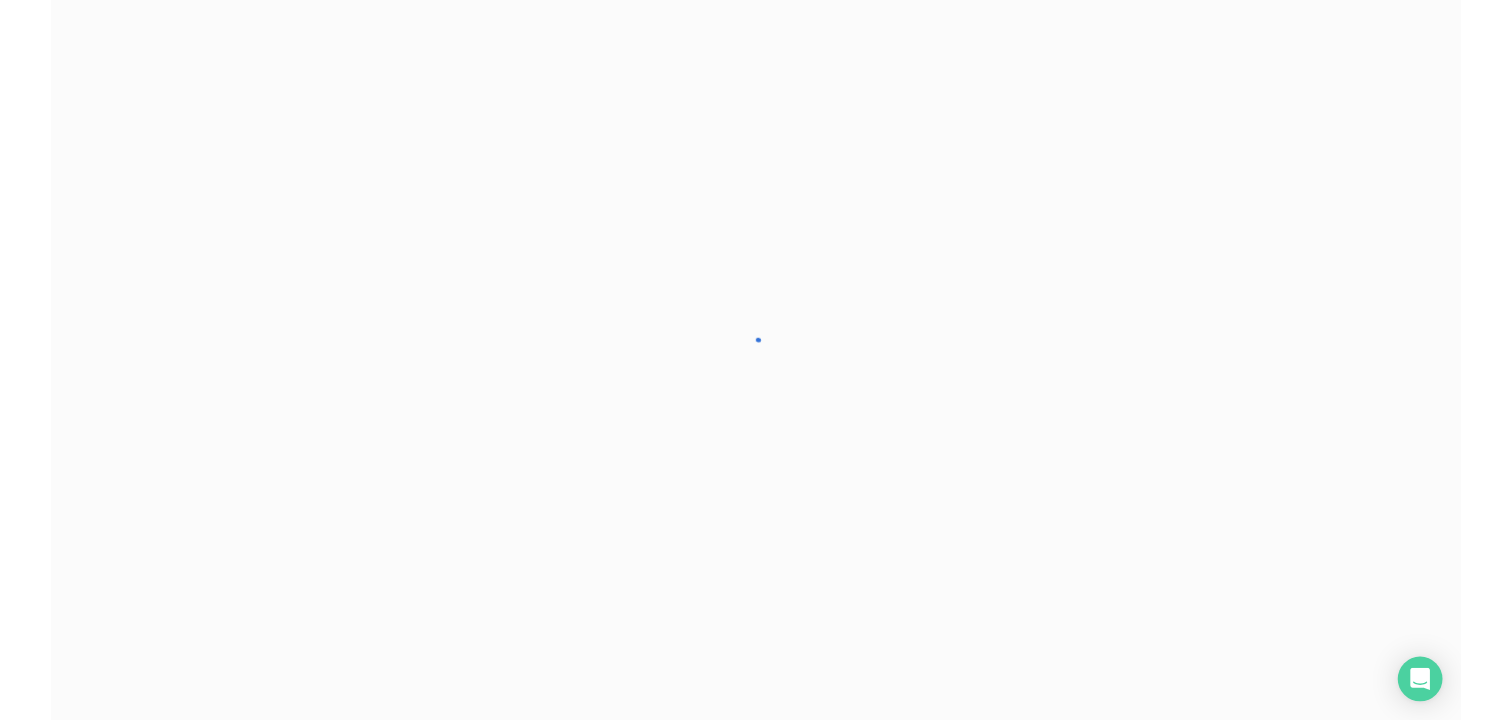 scroll, scrollTop: 0, scrollLeft: 0, axis: both 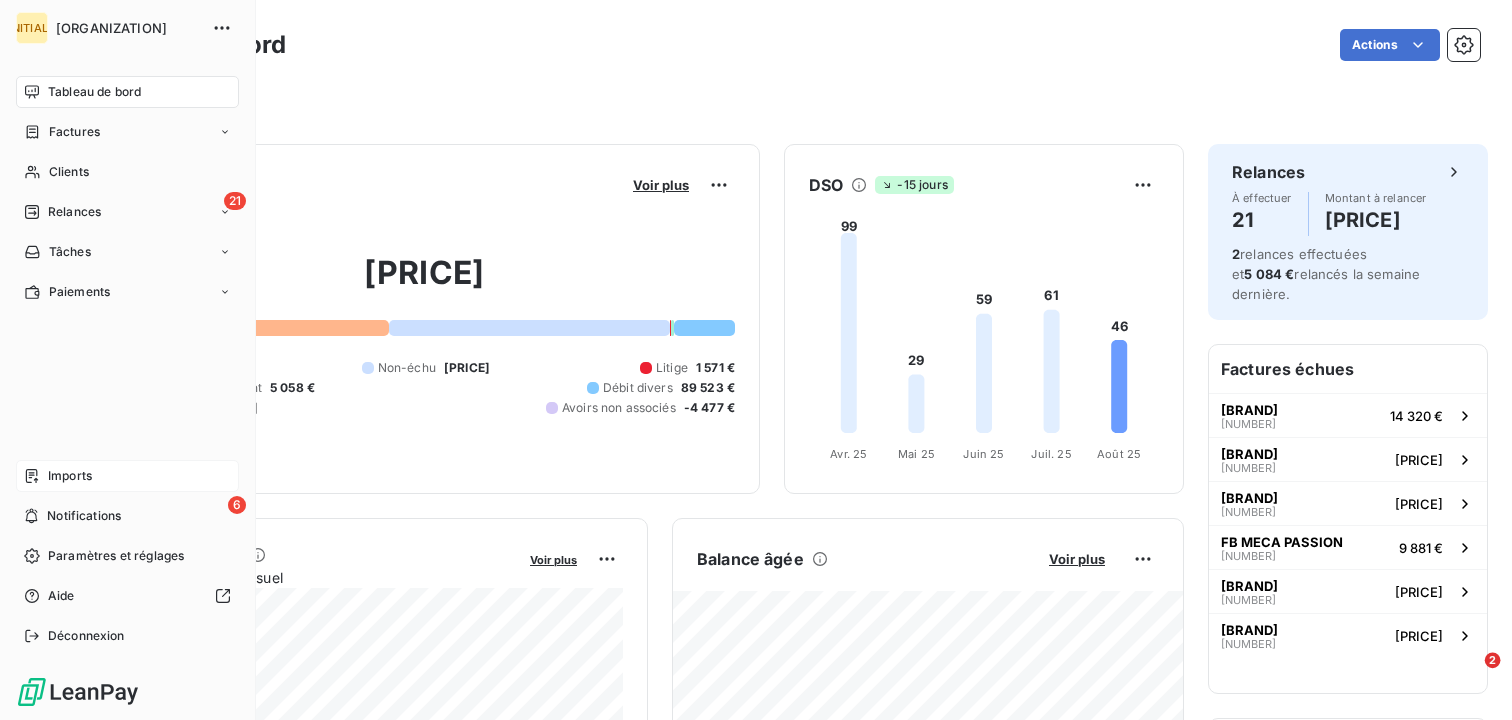 click on "Imports" at bounding box center (127, 476) 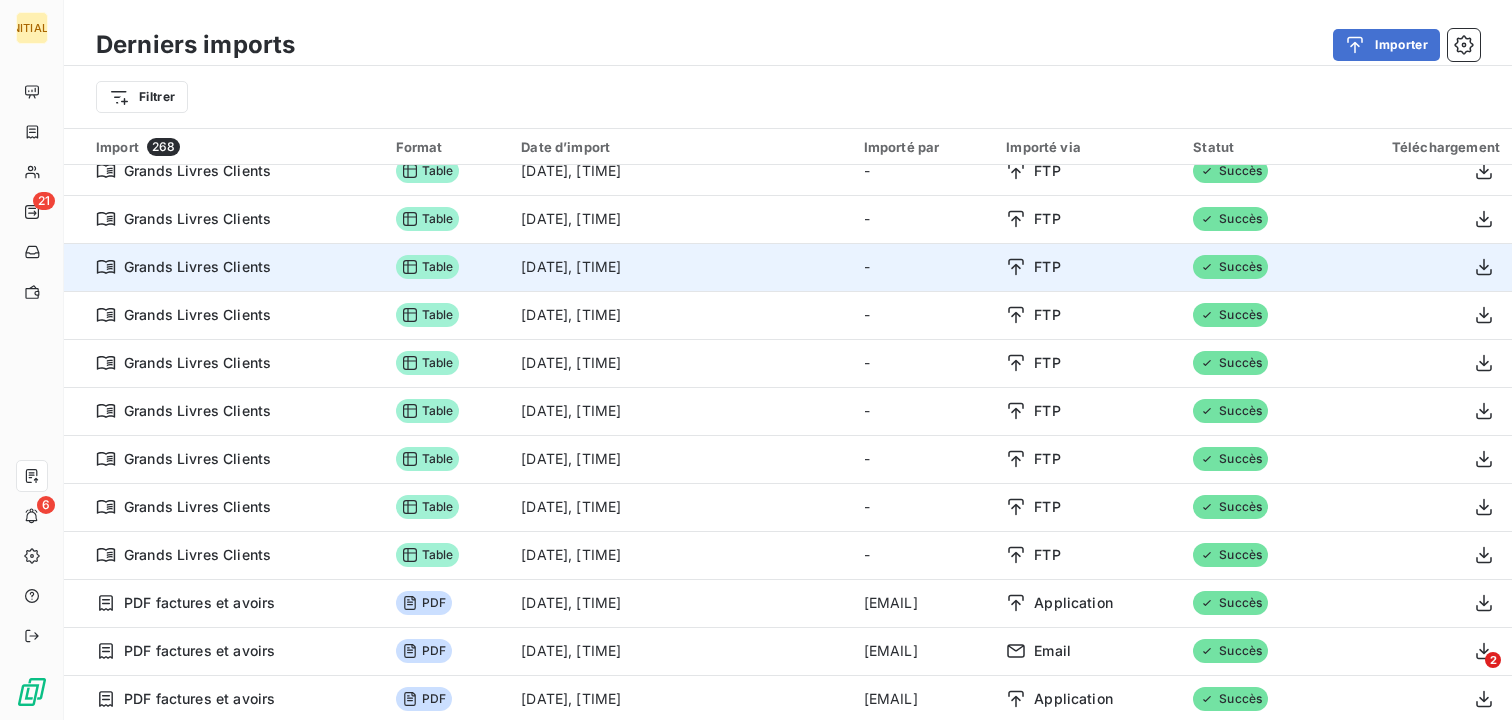 scroll, scrollTop: 0, scrollLeft: 0, axis: both 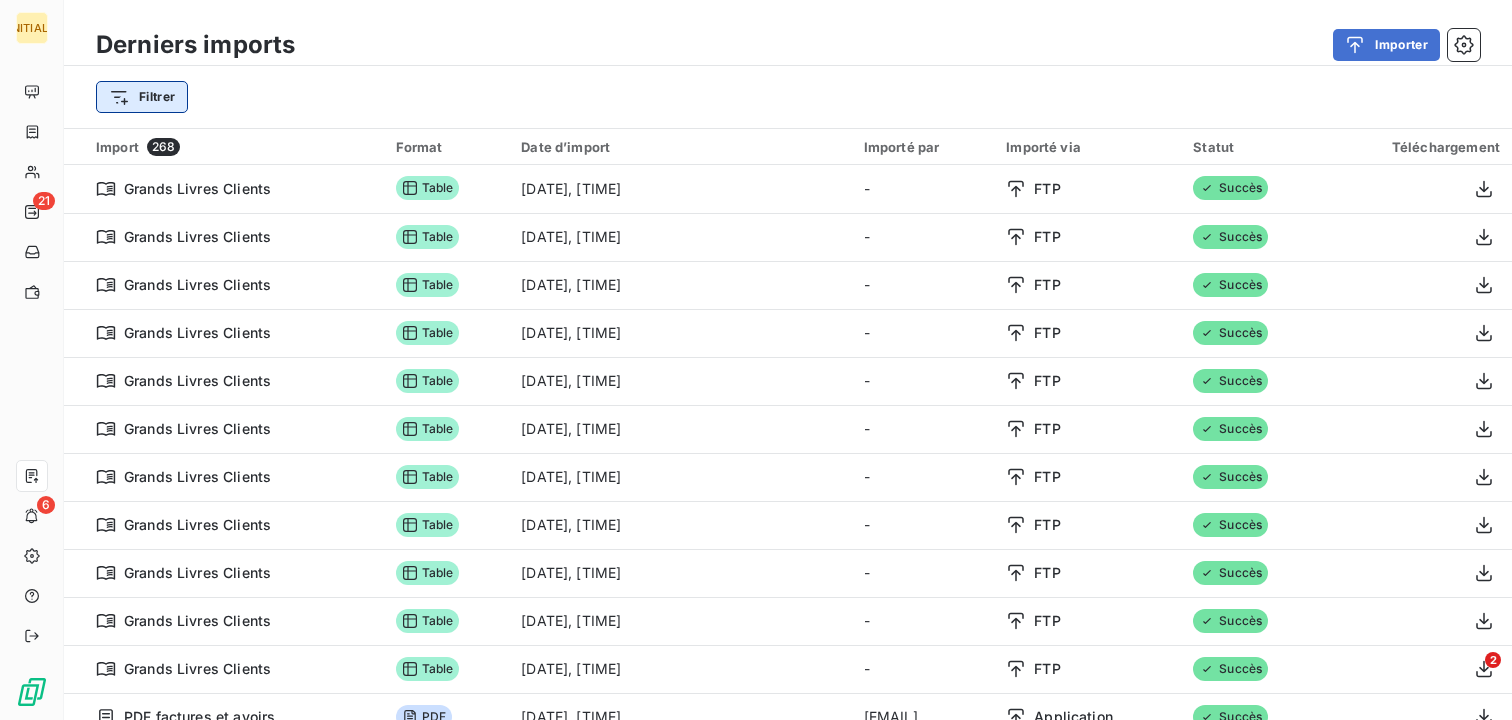 click on "Grands Livres Clients Table [DATE], [TIME] -   FTP Succès Grands Livres Clients Table [DATE], [TIME] -   FTP Succès Grands Livres Clients Table [DATE], [TIME] -   FTP Succès Grands Livres Clients Table [DATE], [TIME] -   FTP Succès Grands Livres Clients Table [DATE], [TIME] -   FTP Succès Grands Livres Clients Table [DATE], [TIME] -   FTP Succès Grands Livres Clients Table [DATE], [TIME] -   FTP Succès Grands Livres Clients Table [DATE], [TIME] -   FTP Succès Grands Livres Clients Table [DATE], [TIME] -   FTP Succès Grands Livres Clients Table [DATE], [TIME] -   FTP Succès PDF factures et avoirs PDF [DATE], [TIME] [EMAIL]   Application Succès PDF factures et avoirs PDF [DATE], [TIME]   Email Succès PDF   -" at bounding box center [756, 360] 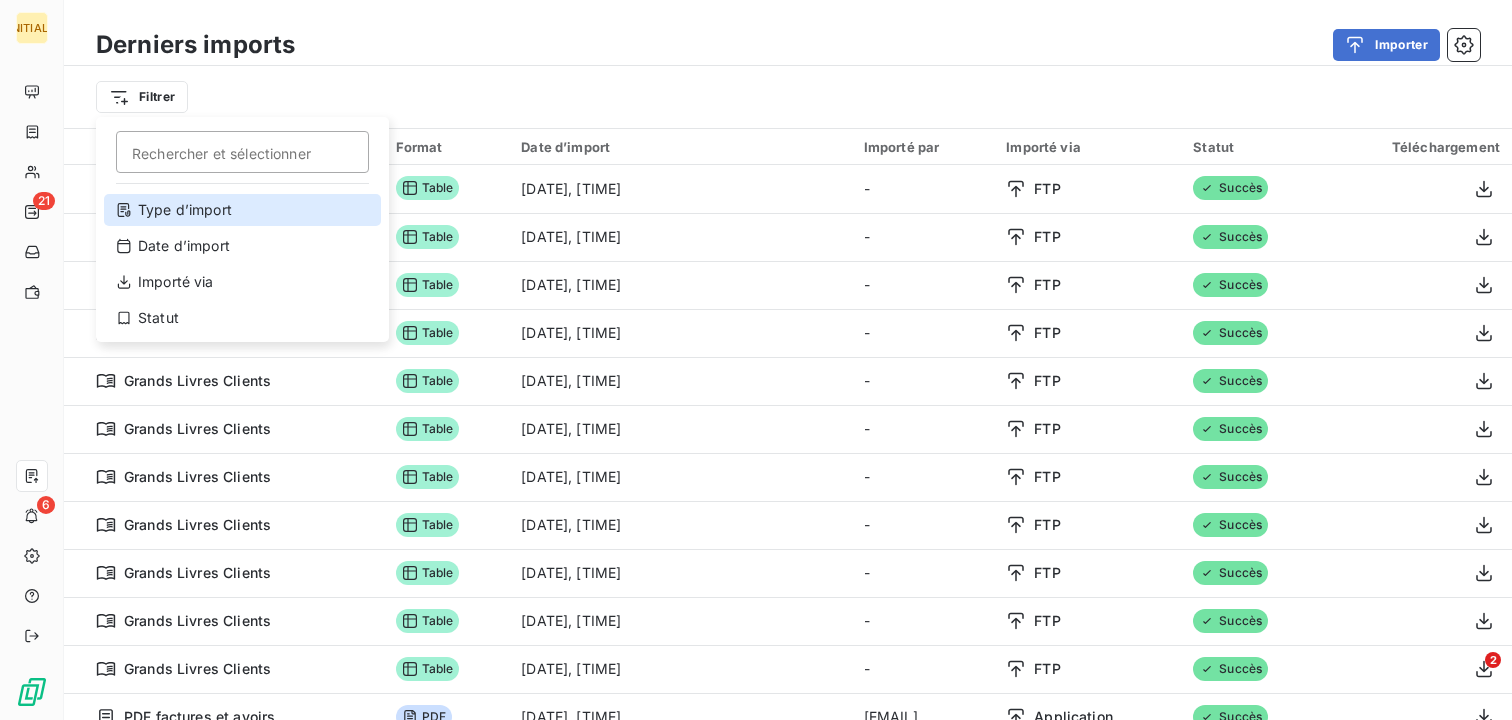 click on "Type d’import" at bounding box center (242, 210) 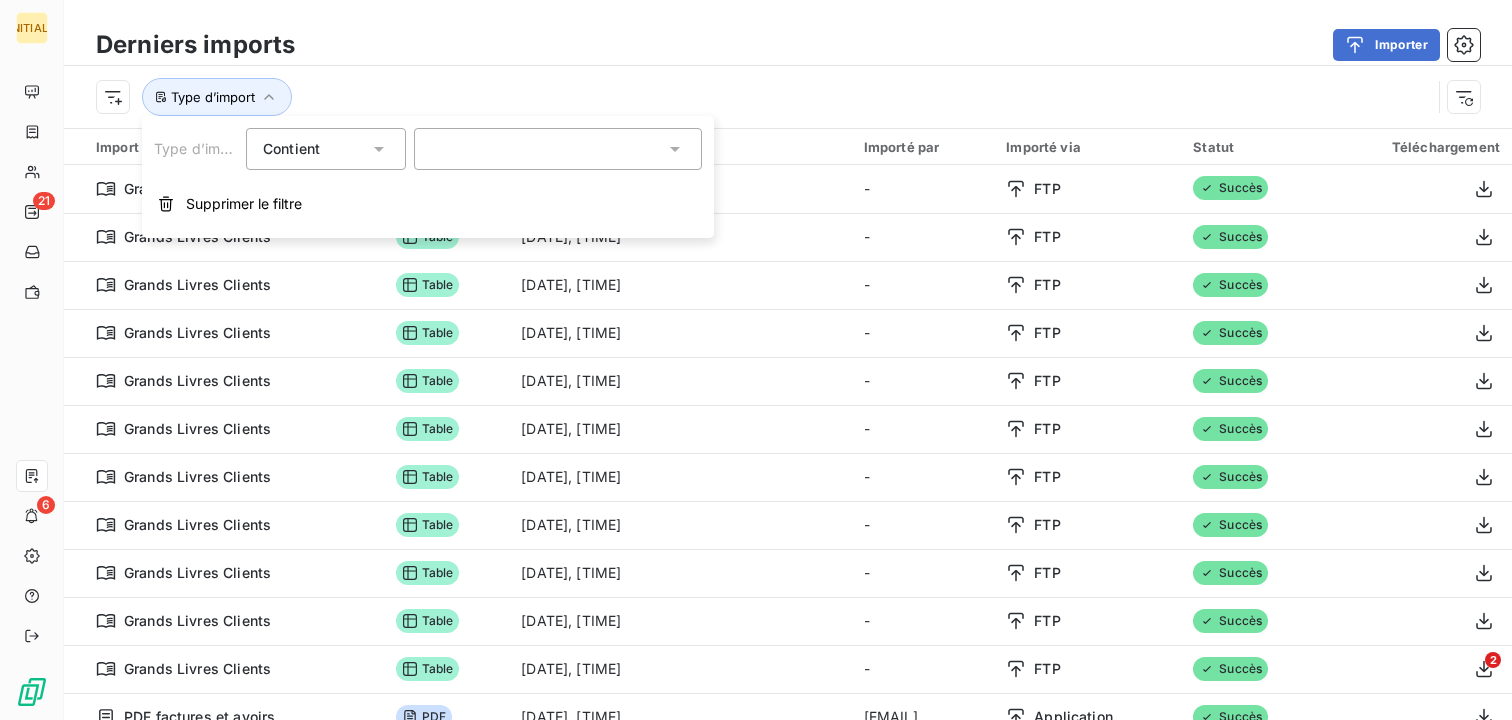 click at bounding box center [558, 149] 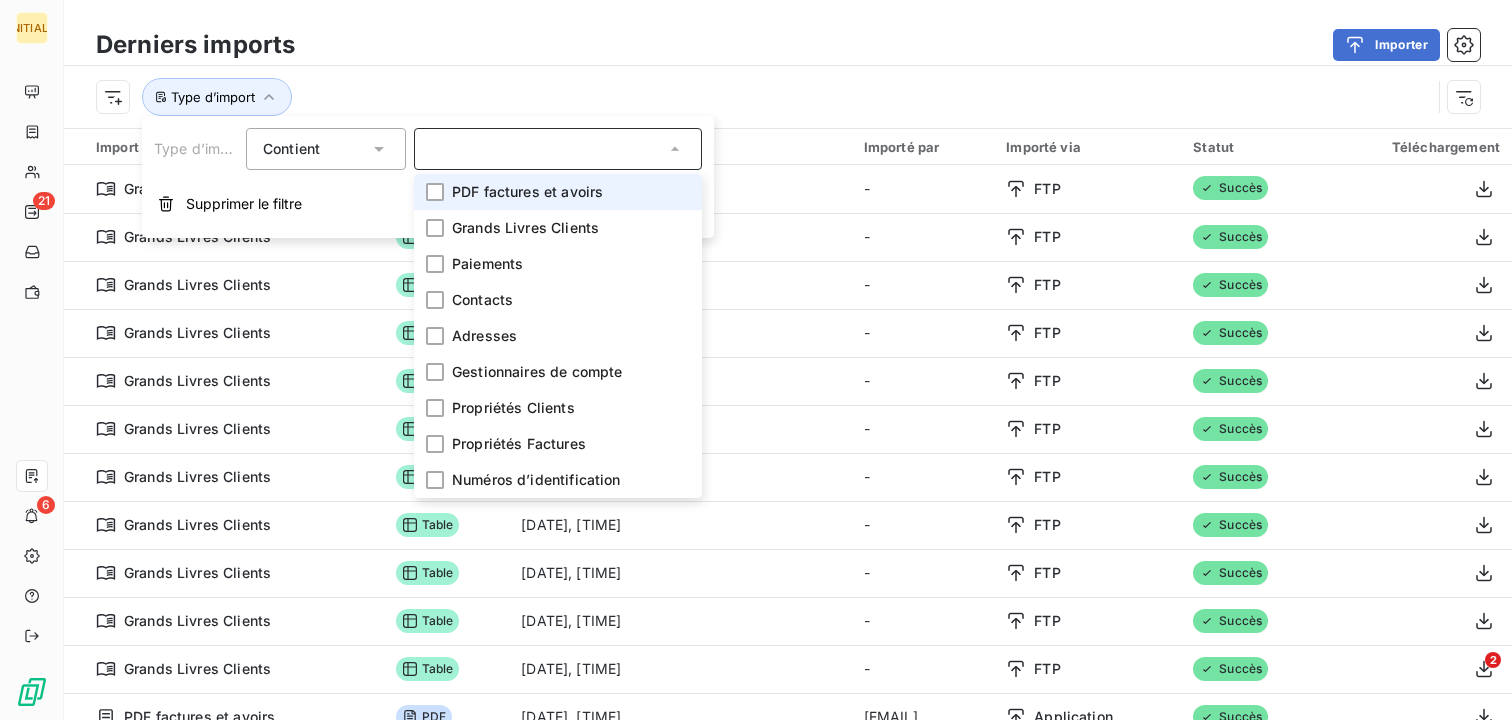 click on "PDF factures et avoirs" at bounding box center (527, 192) 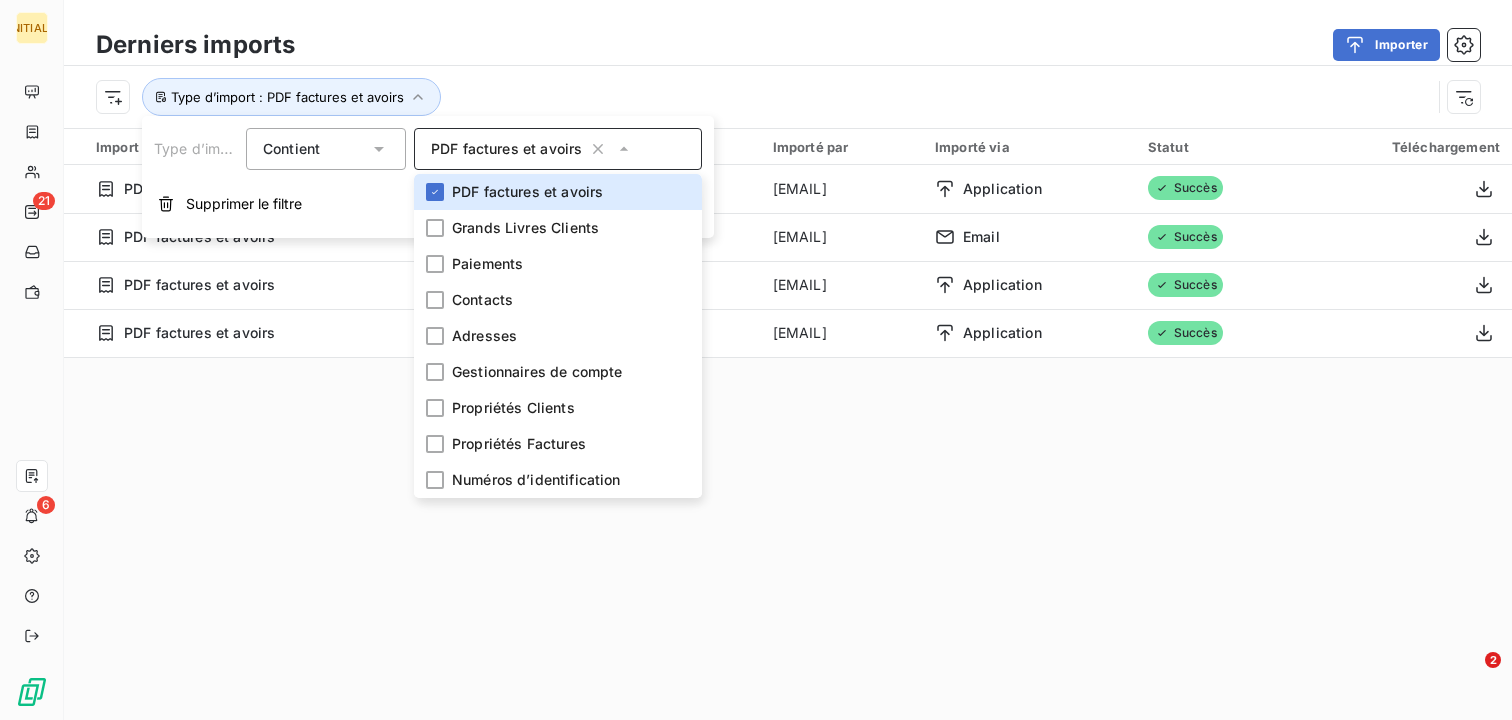 click on "Type d’import  : PDF factures et avoirs" at bounding box center [788, 97] 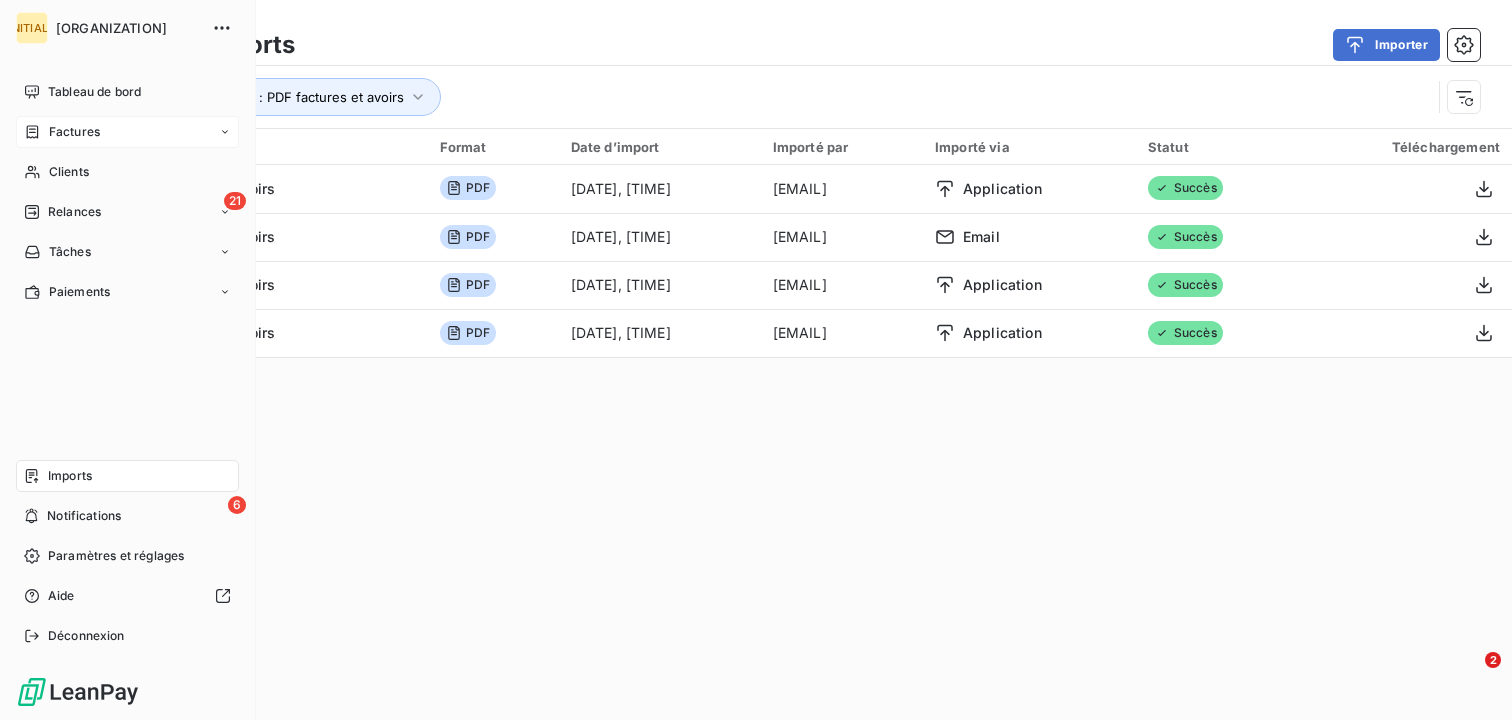 click on "Factures" at bounding box center (127, 132) 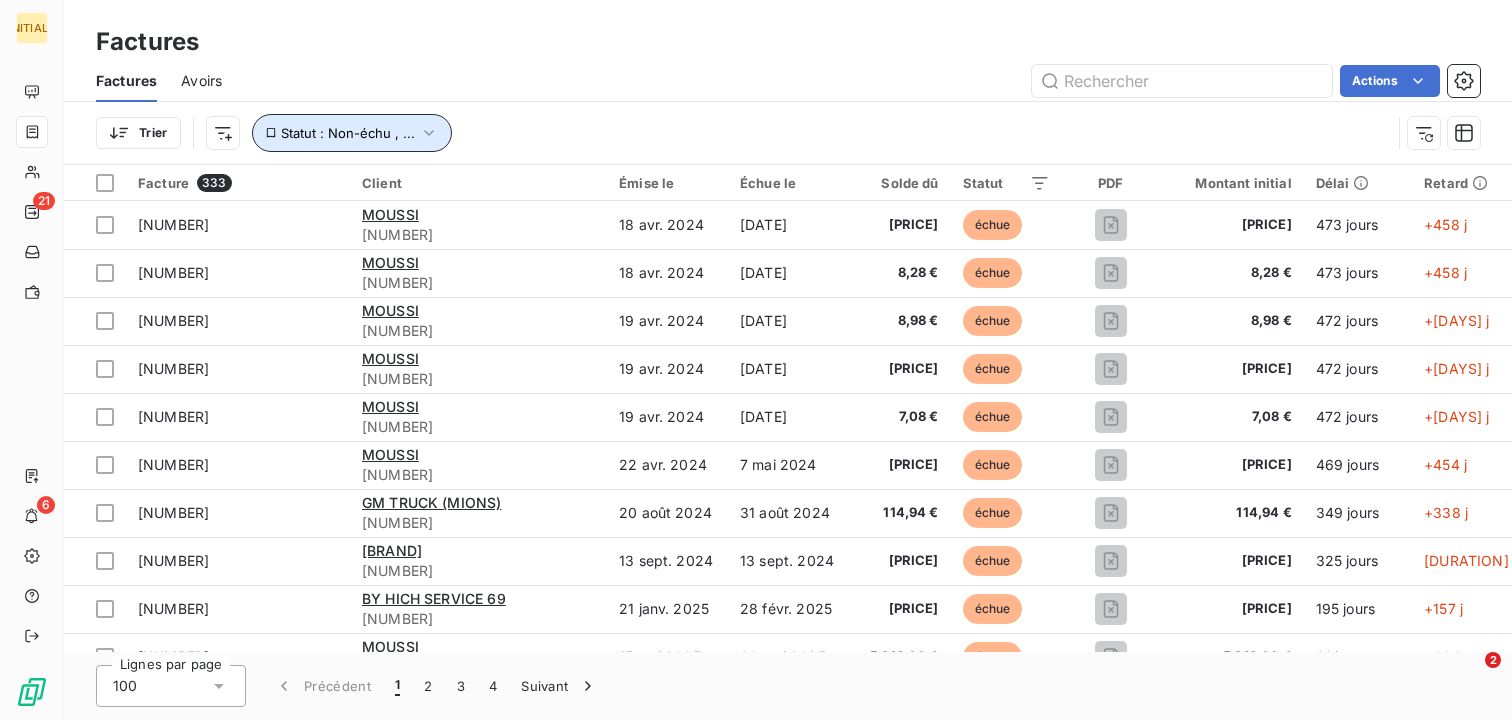 click on "Statut  : Non-échu , ..." at bounding box center (348, 133) 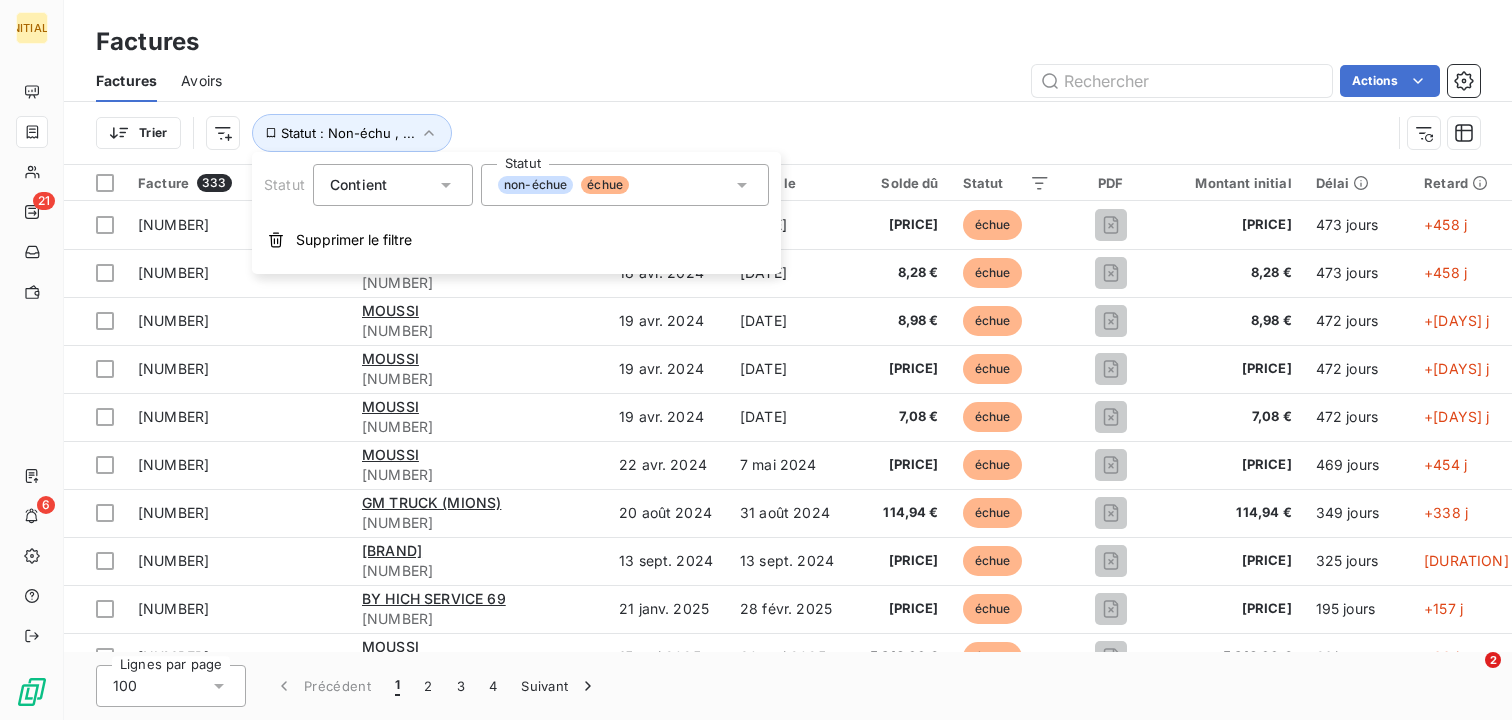 click on "Trier Statut  : Non-échu , ..." at bounding box center [743, 133] 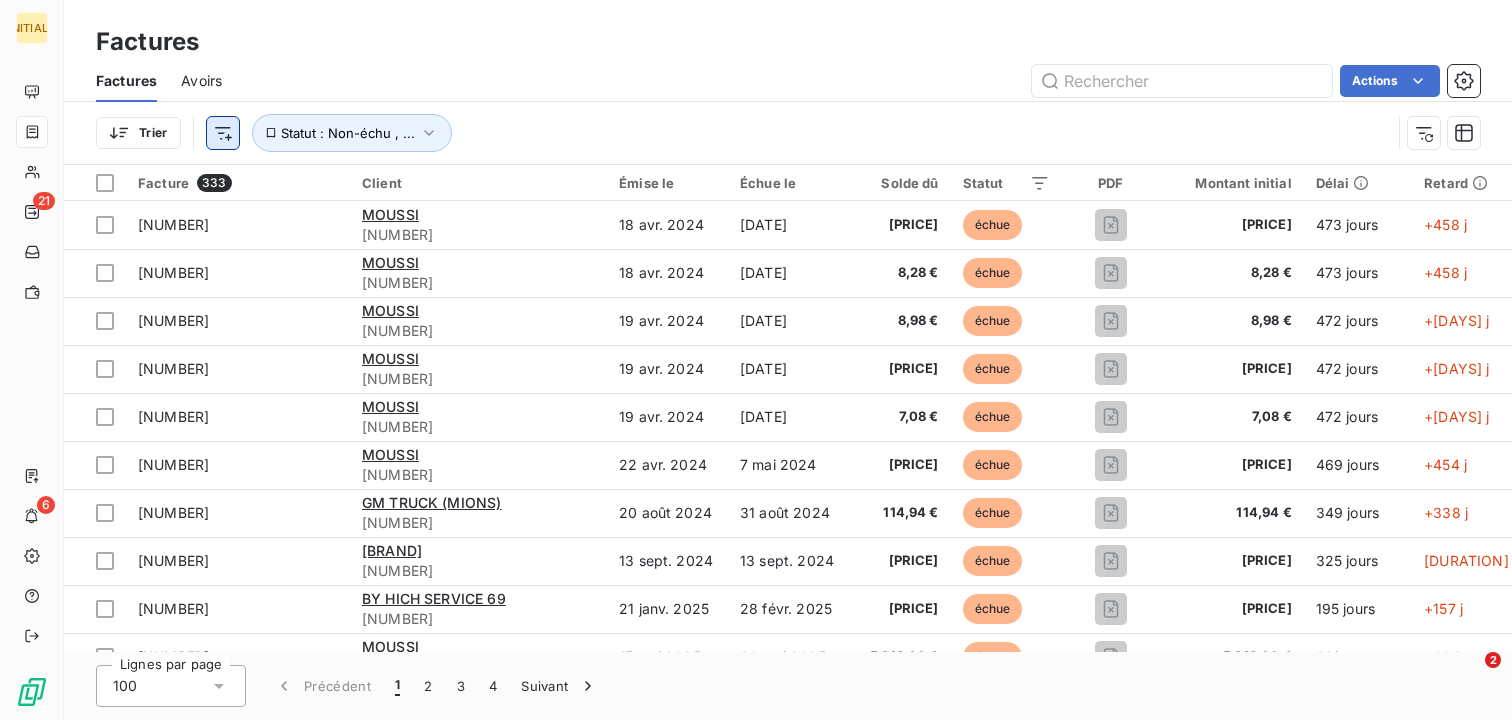 click on "Facture [NUMBER] Client Émise le [DATE] Échue le [DATE] [PRICE] échue [PRICE] [DURATION] +[DURATION] _ Facture [NUMBER] Client Émise le [DATE] Échue le [DATE] [PRICE] échue [PRICE] [DURATION] +[DURATION] _ Facture [NUMBER] Client Émise le [DATE] Échue le [DATE] [PRICE] échue [PRICE] [DURATION] +[DURATION] _ Facture [NUMBER] Client Émise le [DATE] Échue le [DATE] [PRICE] échue [PRICE] [DURATION] +[DURATION] _ Facture [NUMBER] Client Émise le [DATE] Échue le [DATE] [PRICE] échue [PRICE] [DURATION] +[DURATION] _ Facture [NUMBER] Client Émise le [DATE] Échue le [DATE] [PRICE] échue [PRICE] [DURATION] +[DURATION] _ Facture [NUMBER] Client Émise le [DATE] Échue le [DATE] [PRICE] échue [PRICE] [DURATION] +[DURATION] _ Facture [NUMBER] Client Émise le [DATE] Échue le [DATE] [PRICE] échue [PRICE] [DURATION] +[DURATION] _ Facture [NUMBER] Client Émise le [DATE] Échue le [DATE] [PRICE] échue [PRICE] [DURATION] +[DURATION] _" at bounding box center (756, 360) 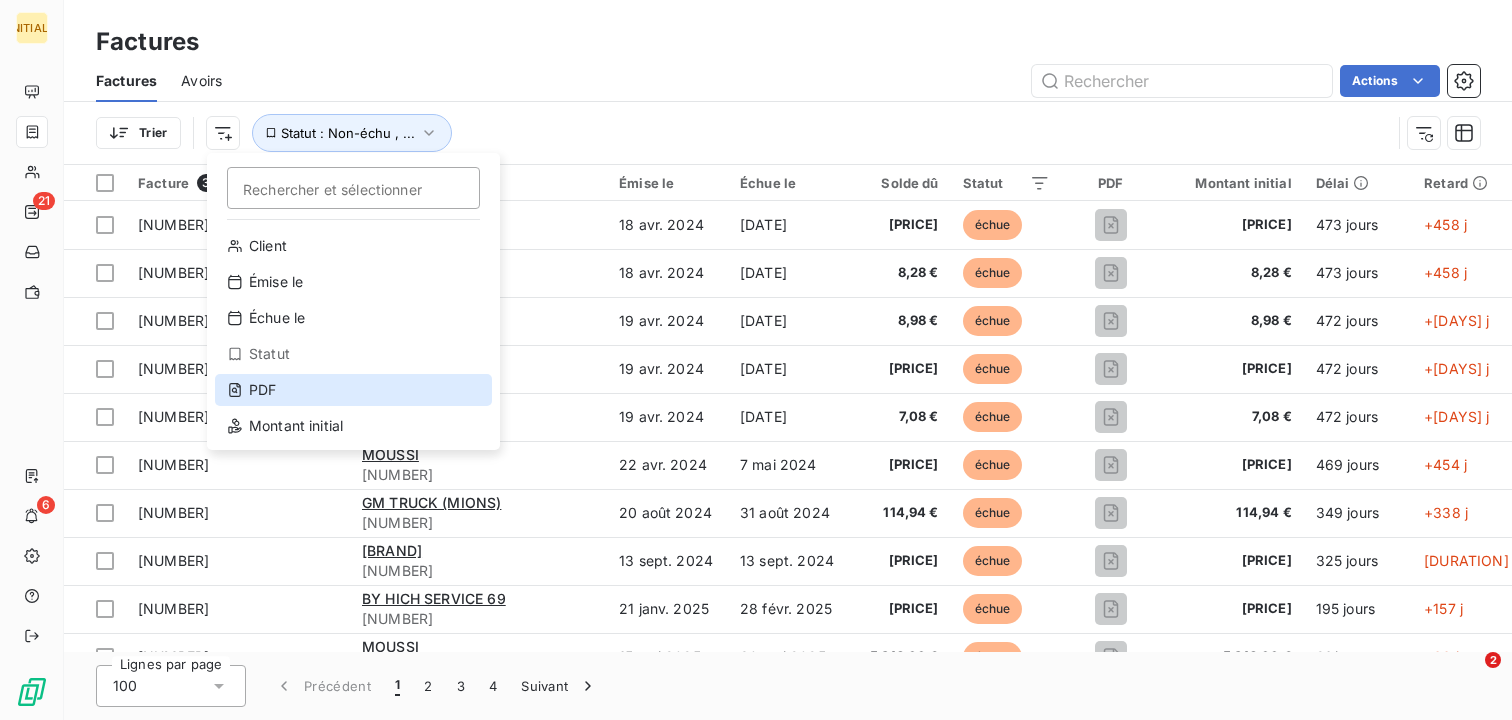 click on "PDF" at bounding box center [353, 390] 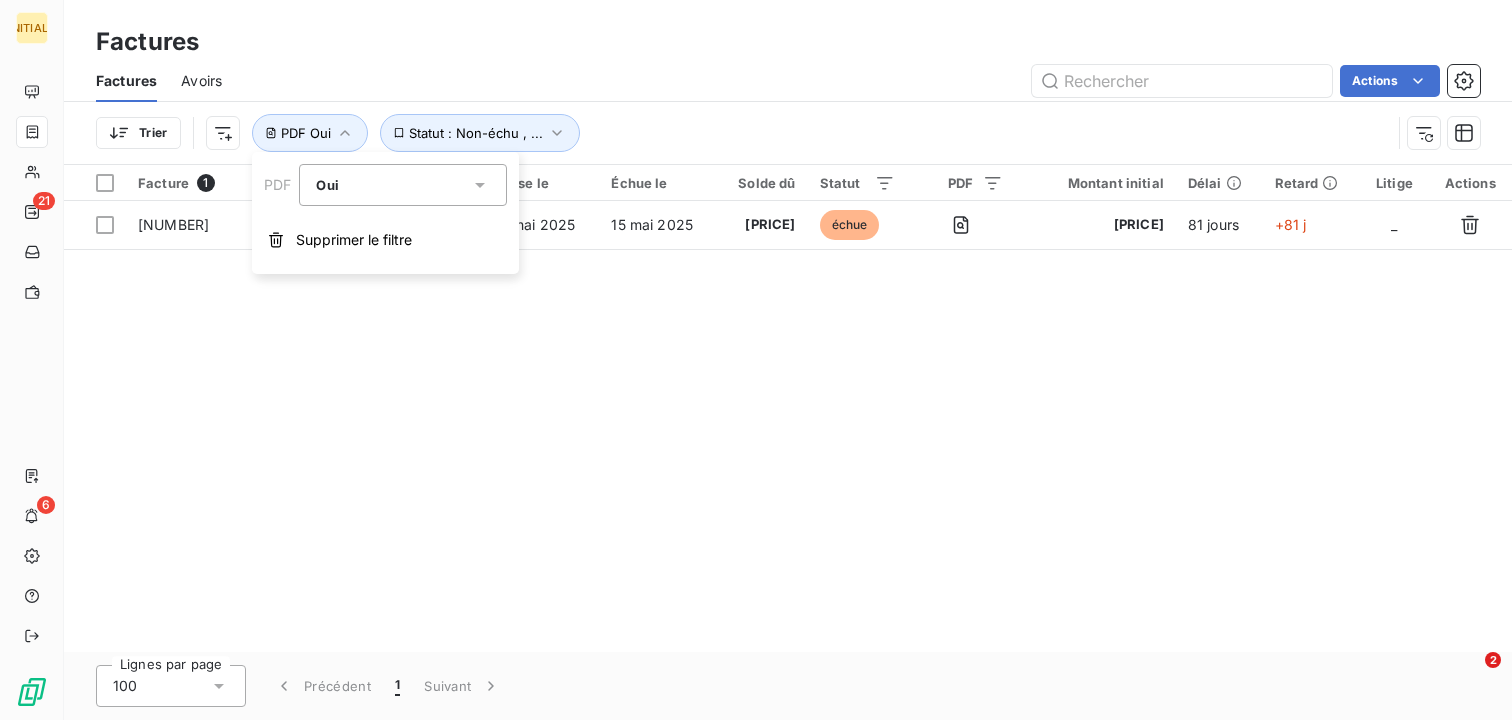 click on "PDF   Oui" at bounding box center (743, 133) 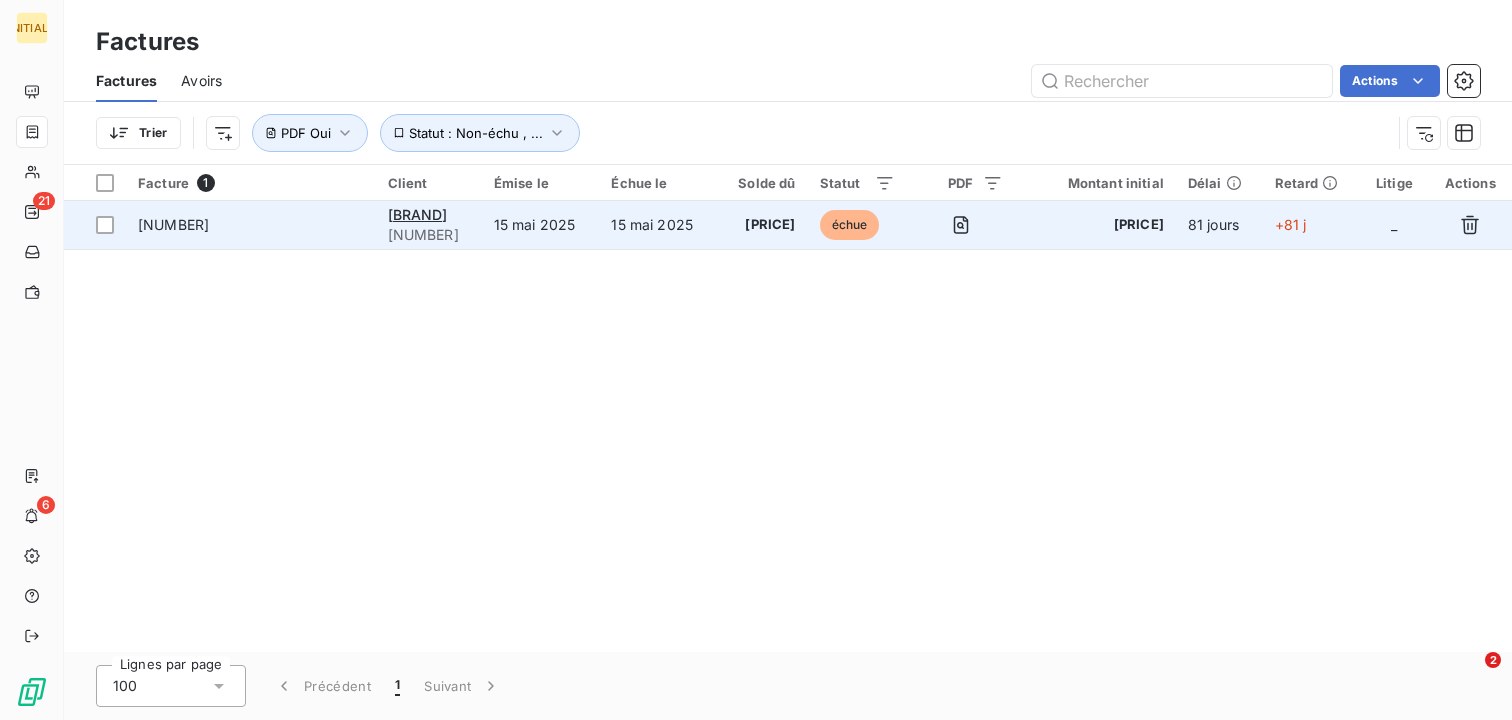 click on "[NUMBER]" at bounding box center [251, 225] 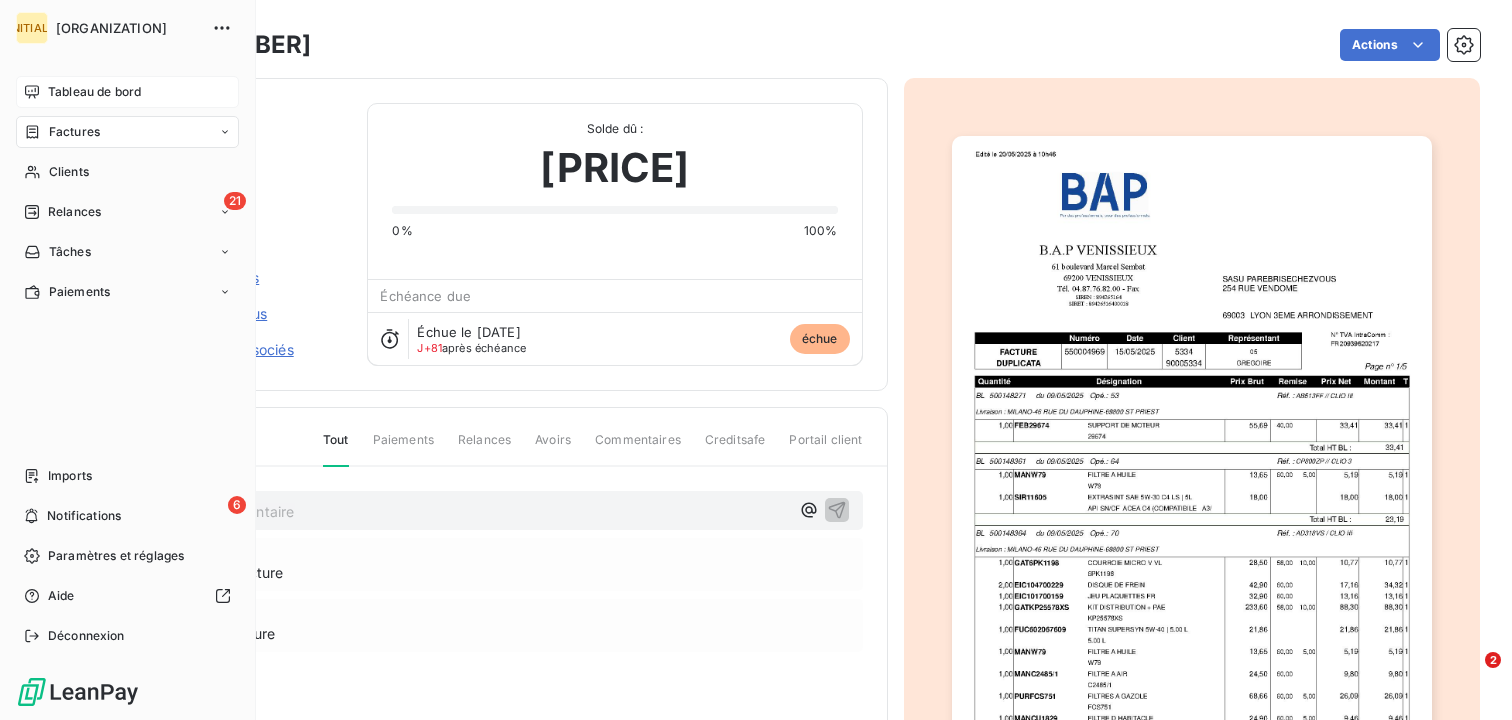 click on "Tableau de bord" at bounding box center (94, 92) 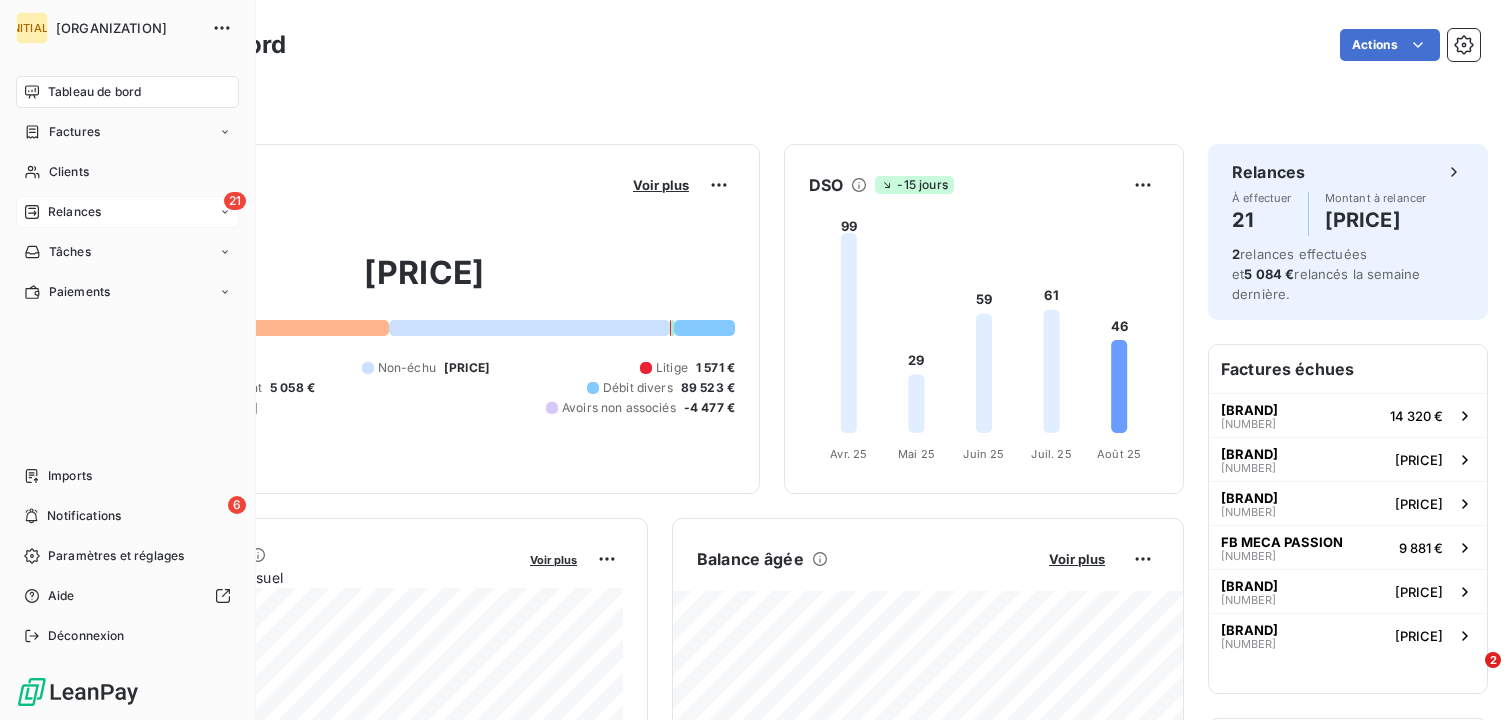 click on "21 Relances" at bounding box center (127, 212) 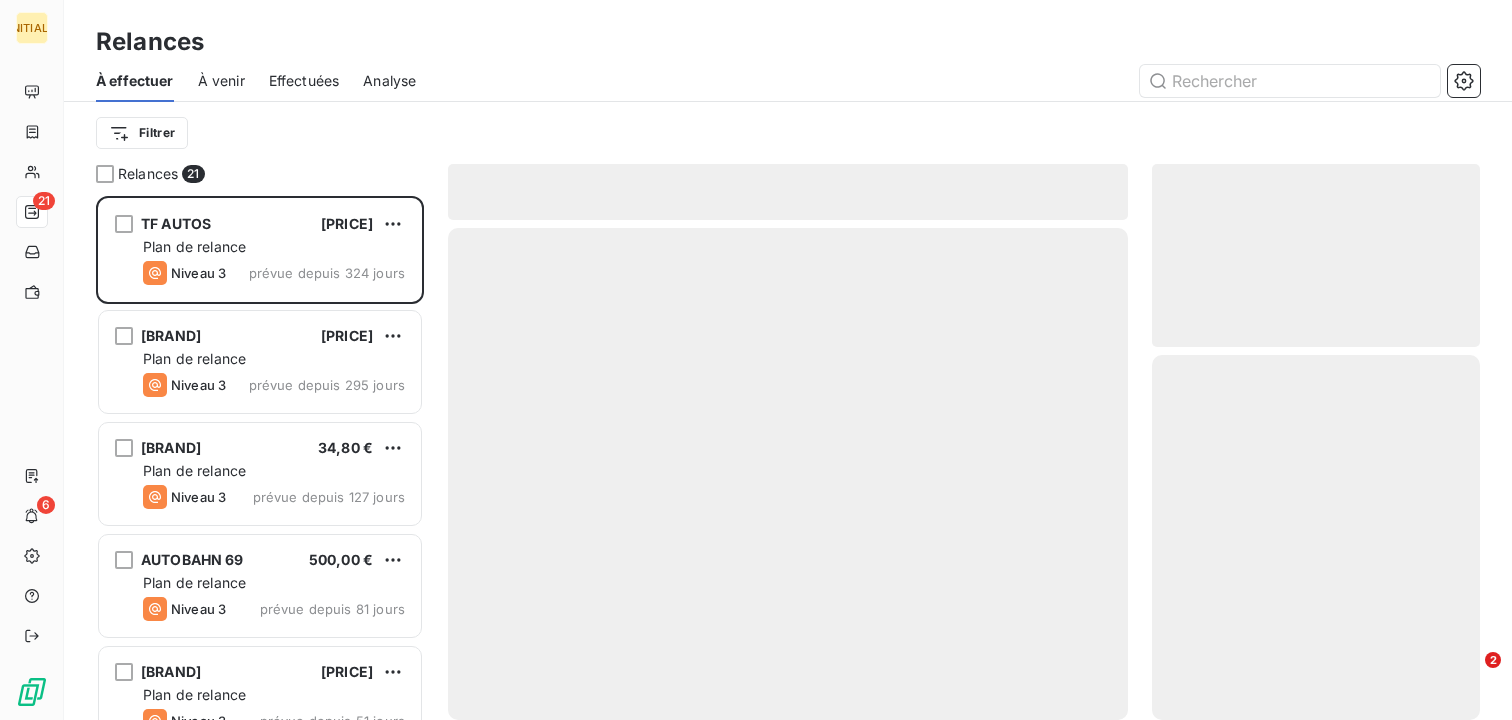 scroll, scrollTop: 1, scrollLeft: 1, axis: both 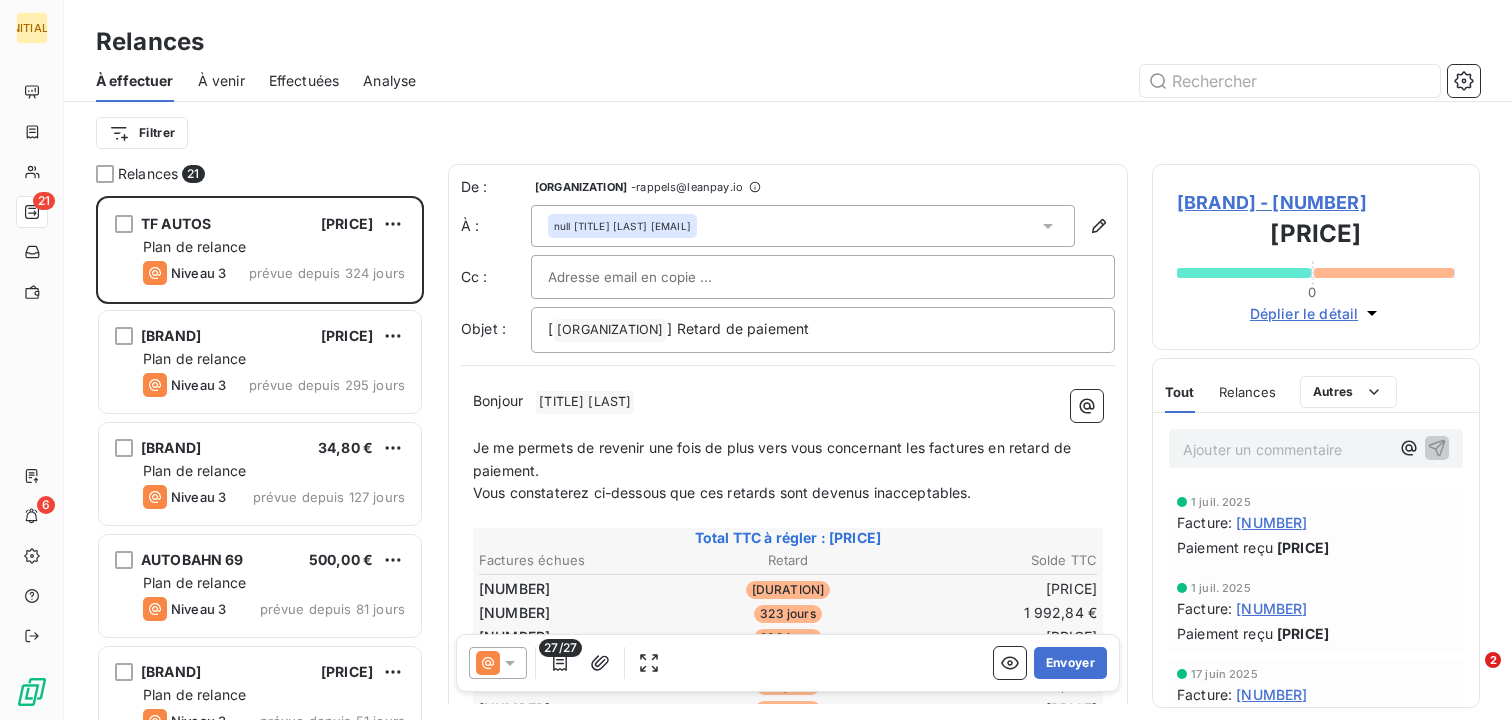 click on "Effectuées" at bounding box center (304, 81) 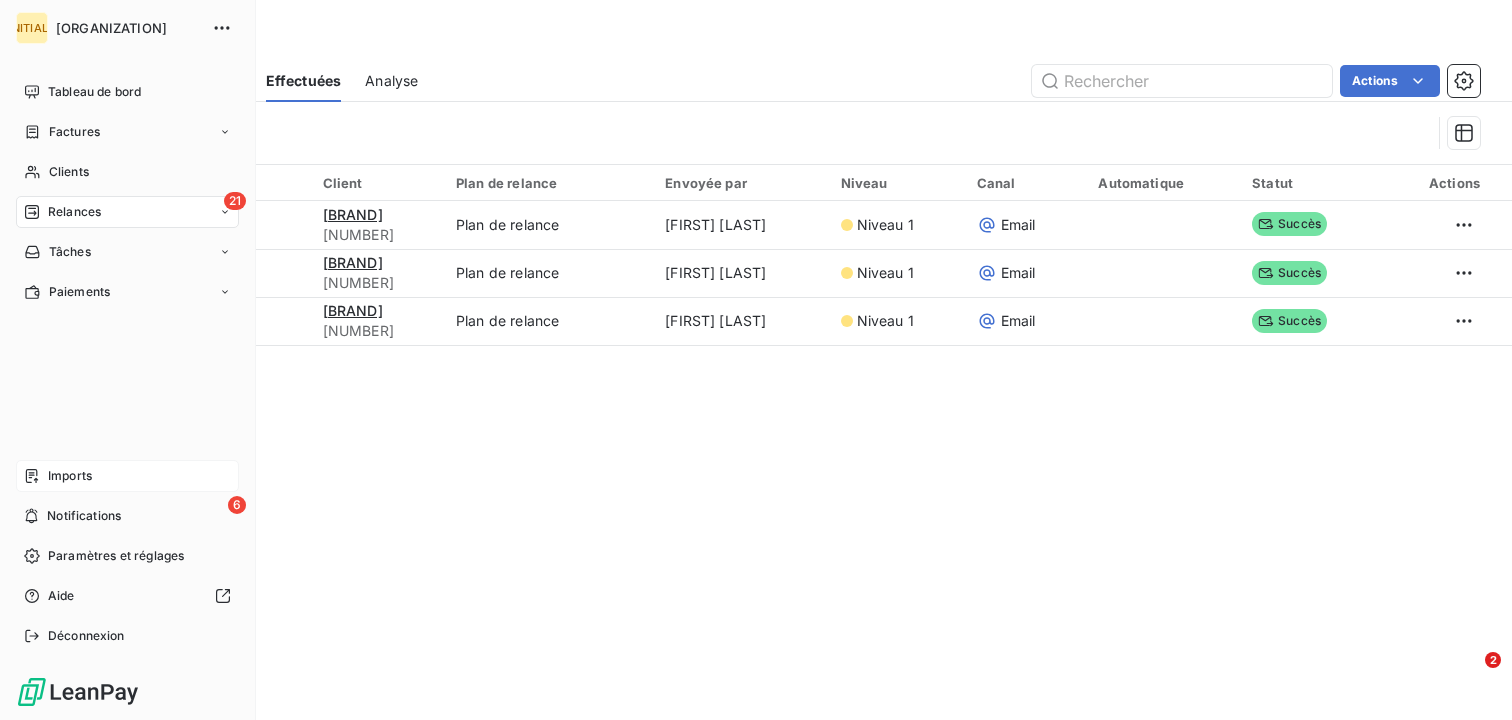 click on "Imports" at bounding box center [127, 476] 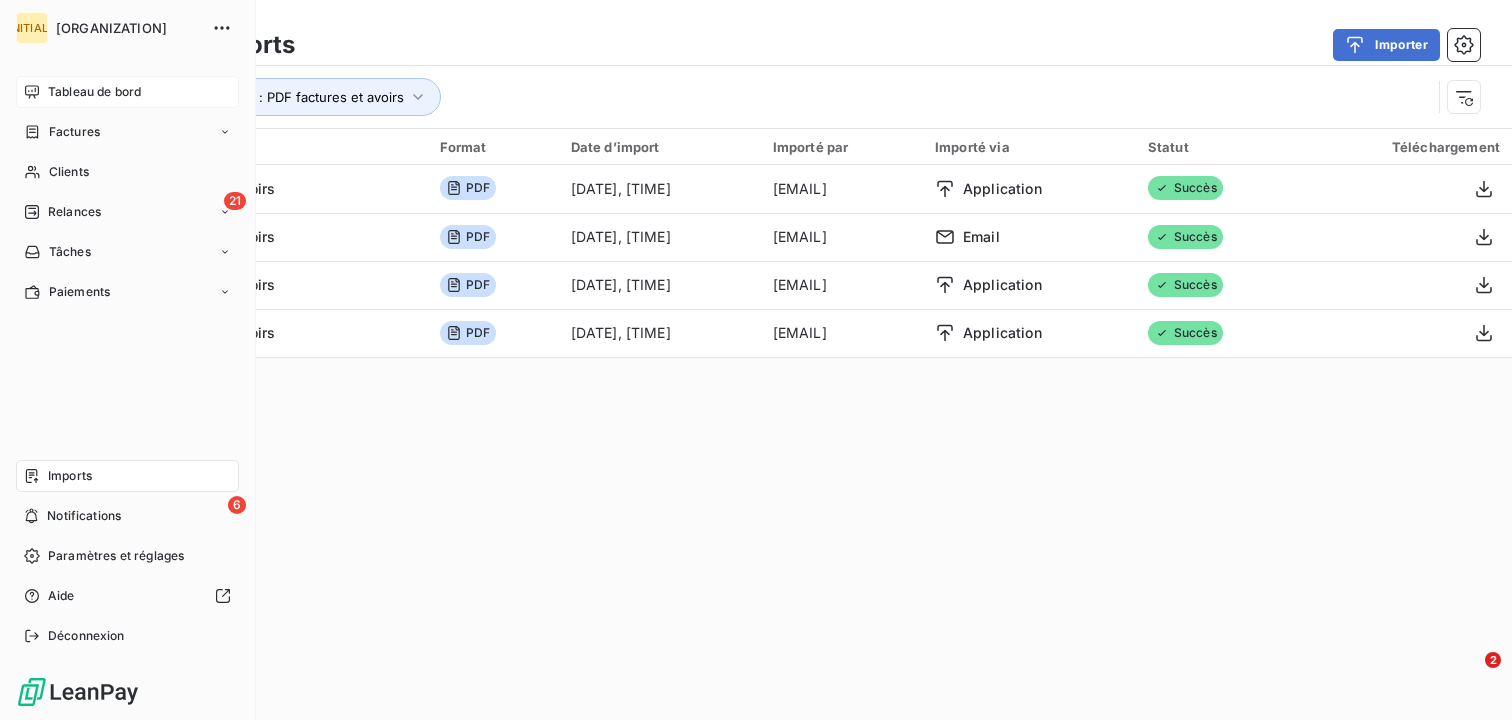 click on "Tableau de bord" at bounding box center (127, 92) 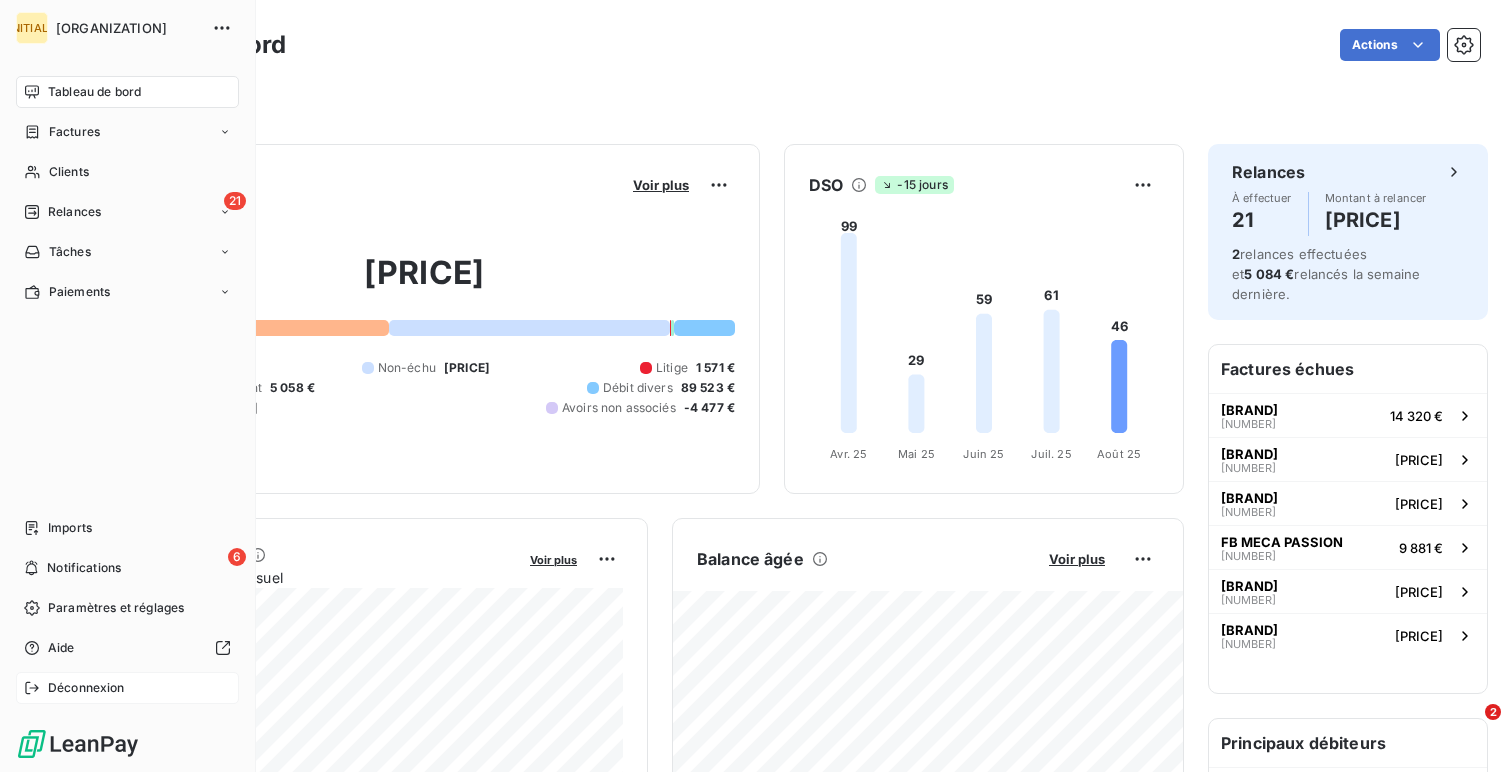 click on "Déconnexion" at bounding box center (127, 688) 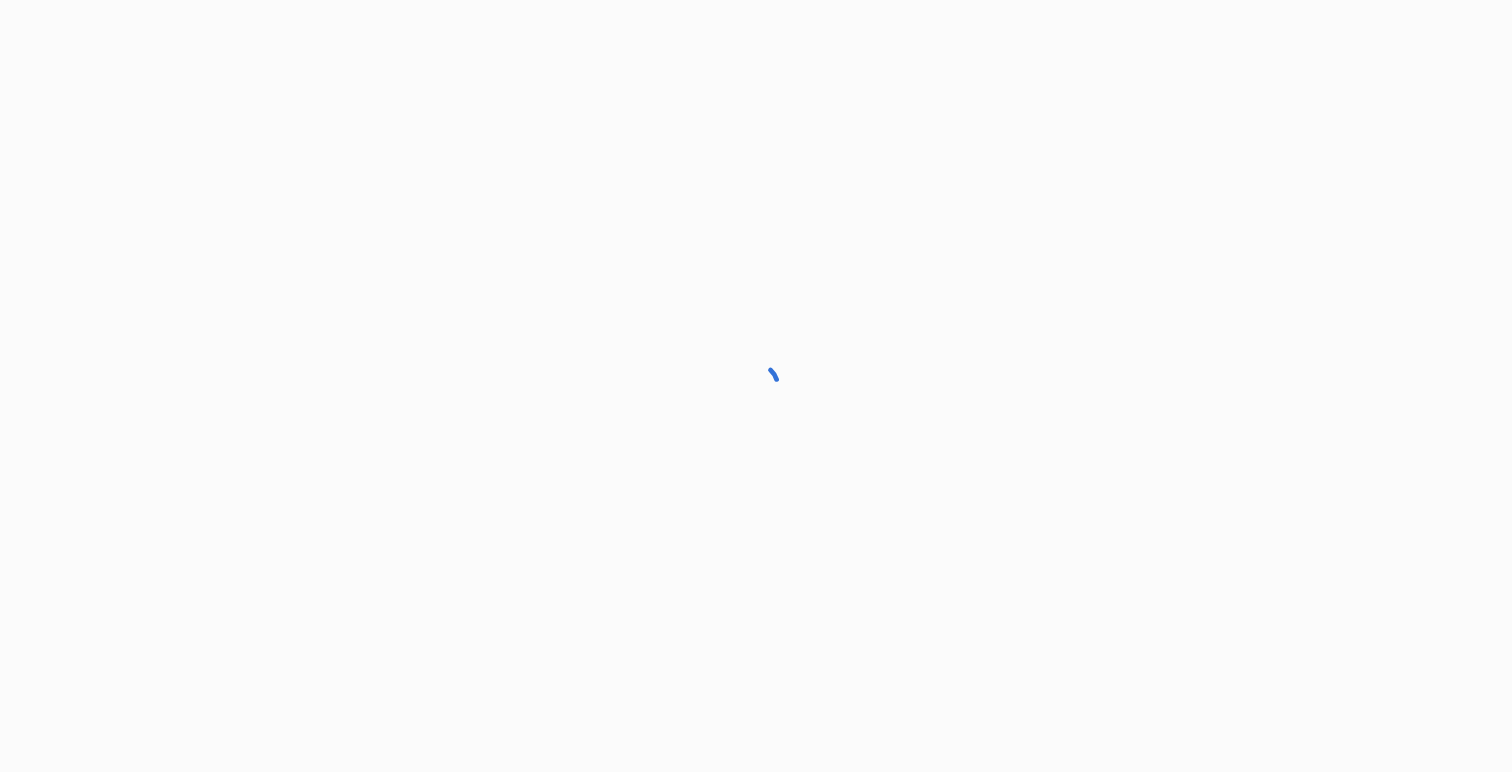 scroll, scrollTop: 0, scrollLeft: 0, axis: both 